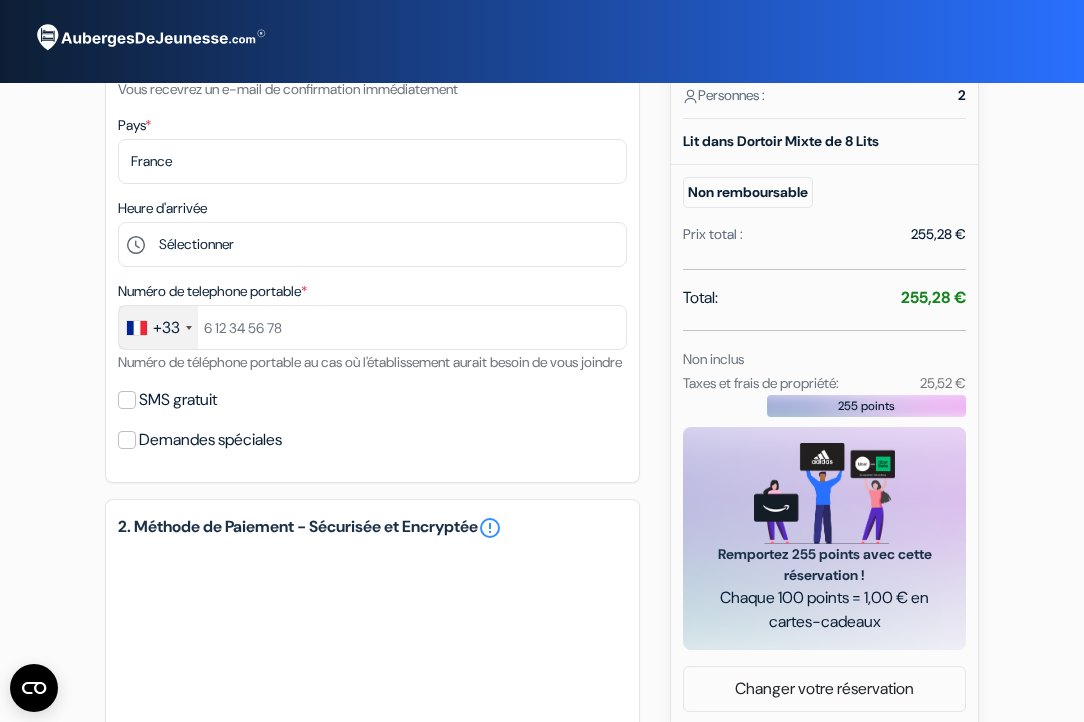 scroll, scrollTop: 402, scrollLeft: 0, axis: vertical 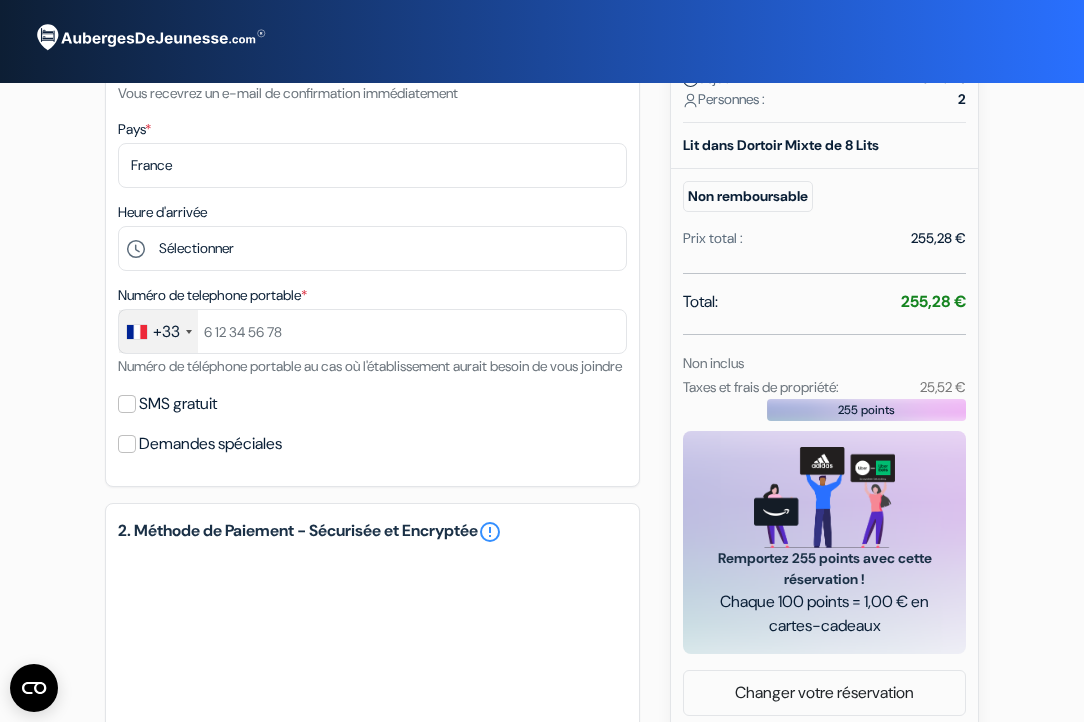 click on "Auberge UP Valencia
Estació del Nord, [STREET_NUMBER] [STREET_NAME],
[CITY],
[COUNTRY]
Détails de l'établissement" at bounding box center (542, 340) 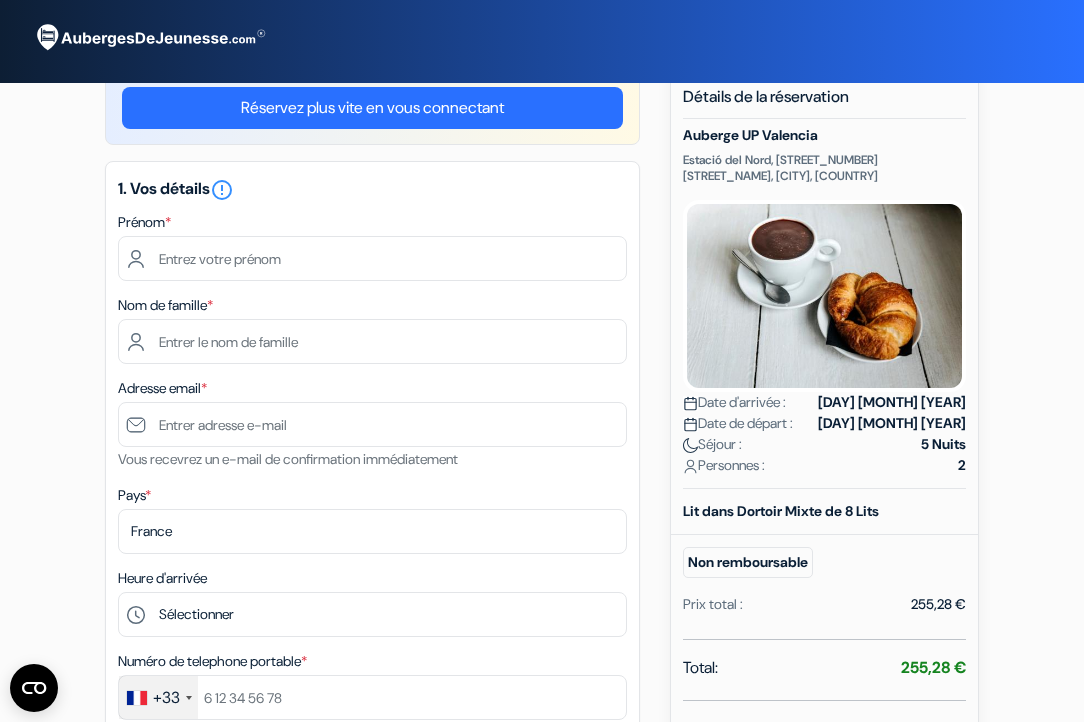 scroll, scrollTop: 0, scrollLeft: 0, axis: both 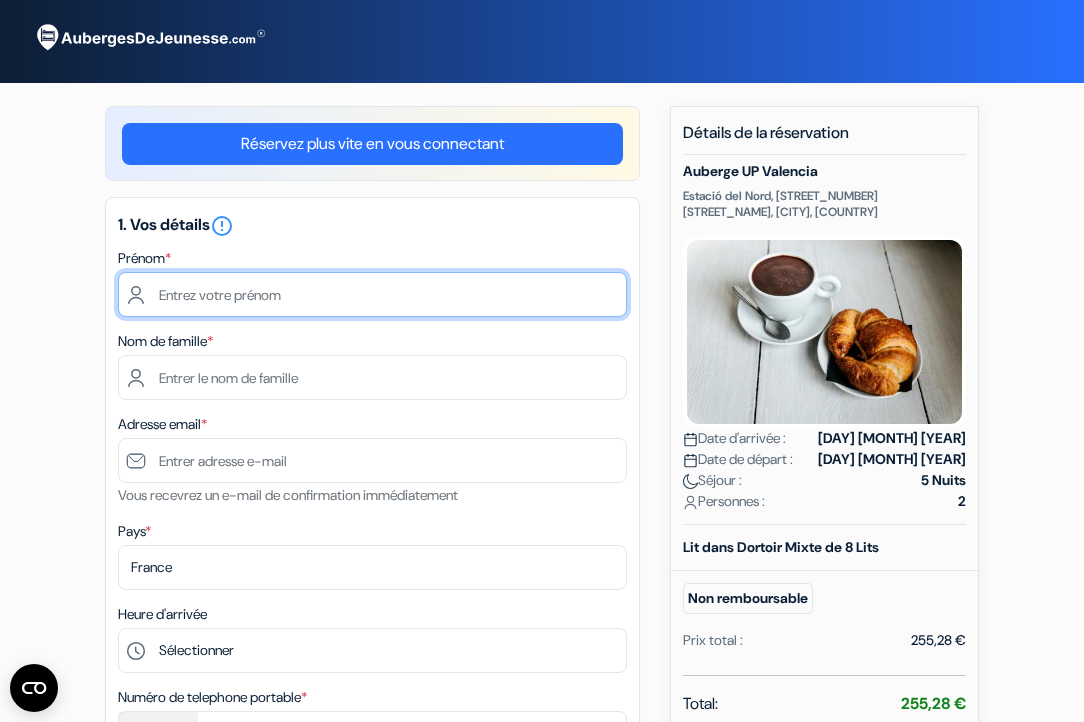 click at bounding box center (372, 294) 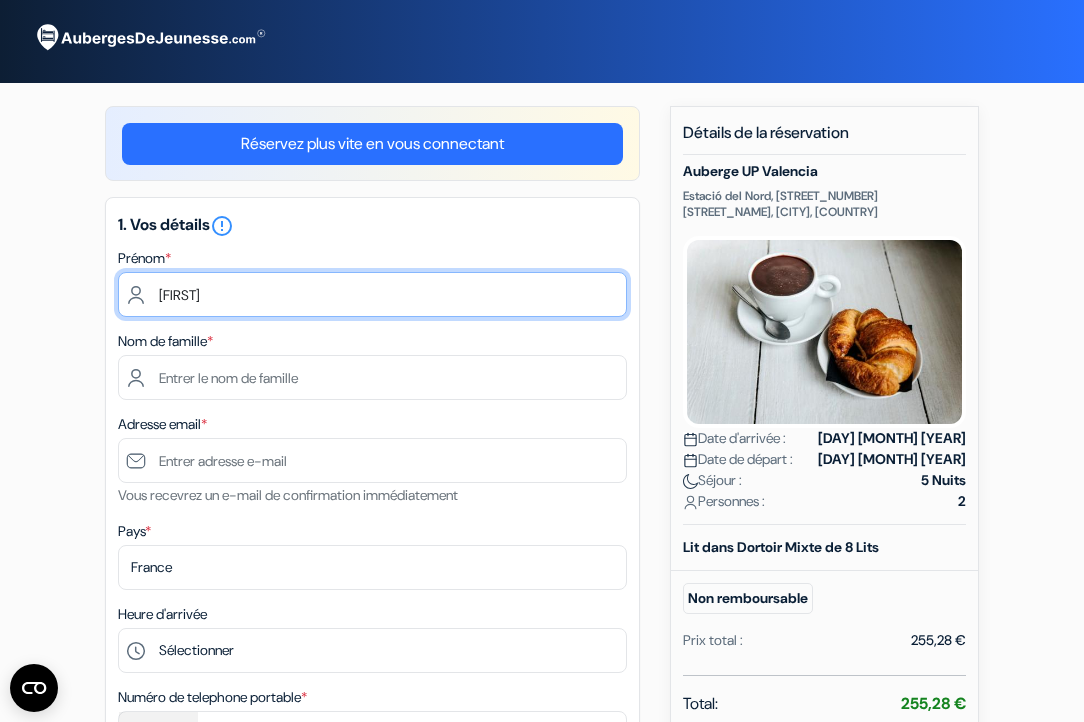 type on "[FIRST]" 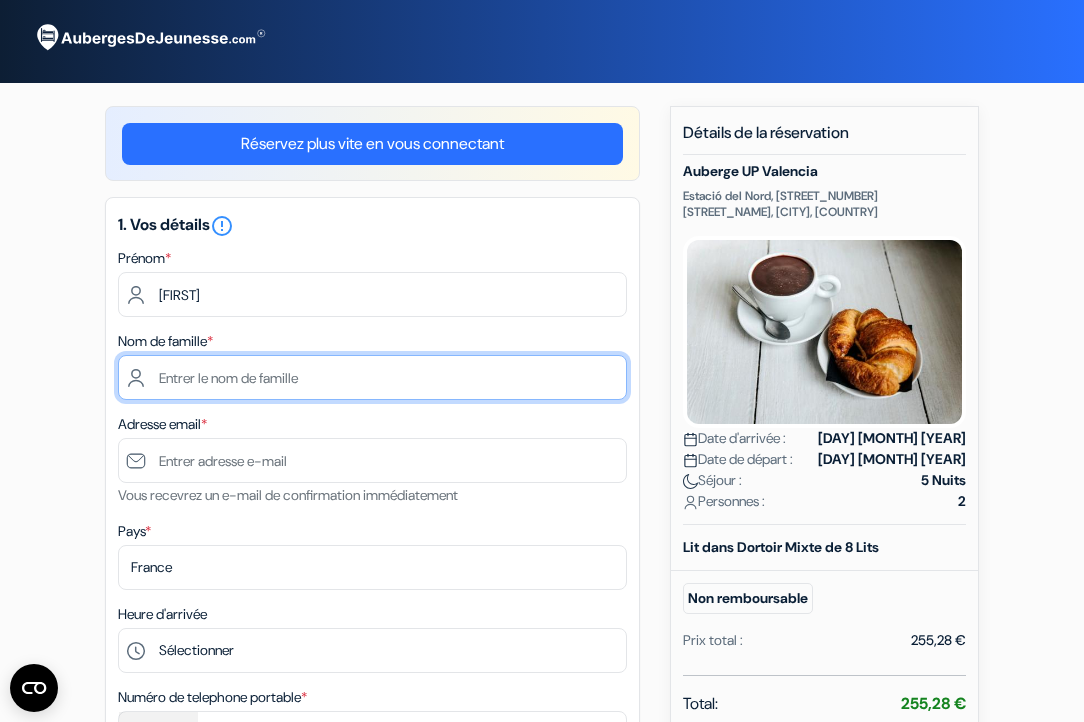 type on "[FIRST]" 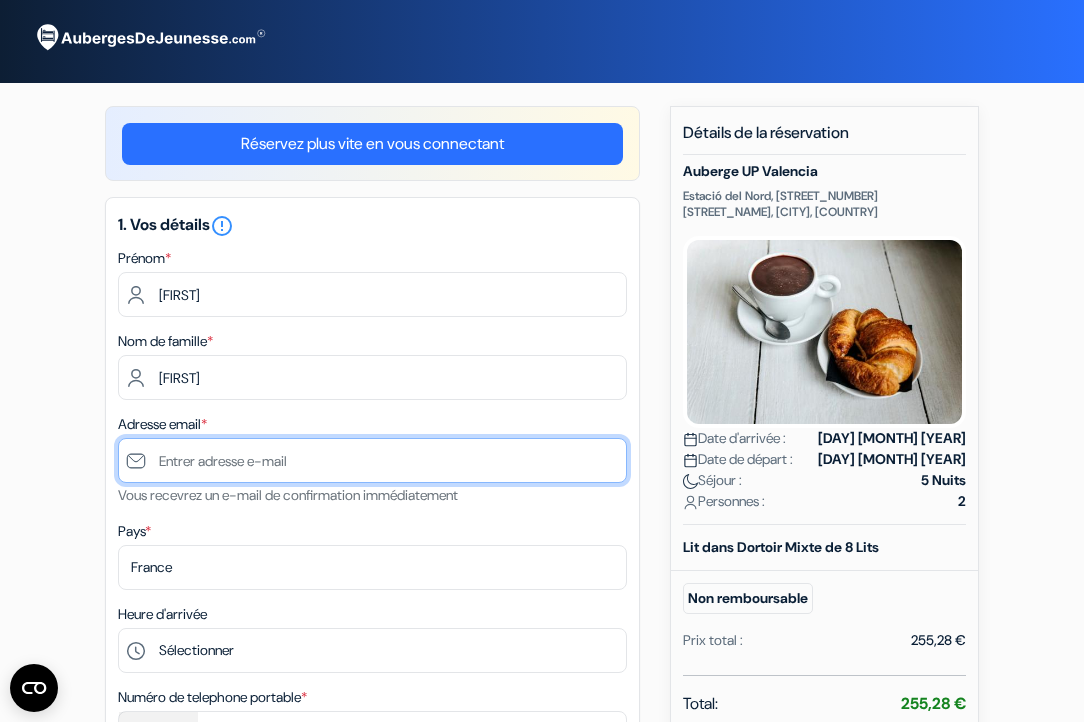 type on "[USERNAME]@example.com" 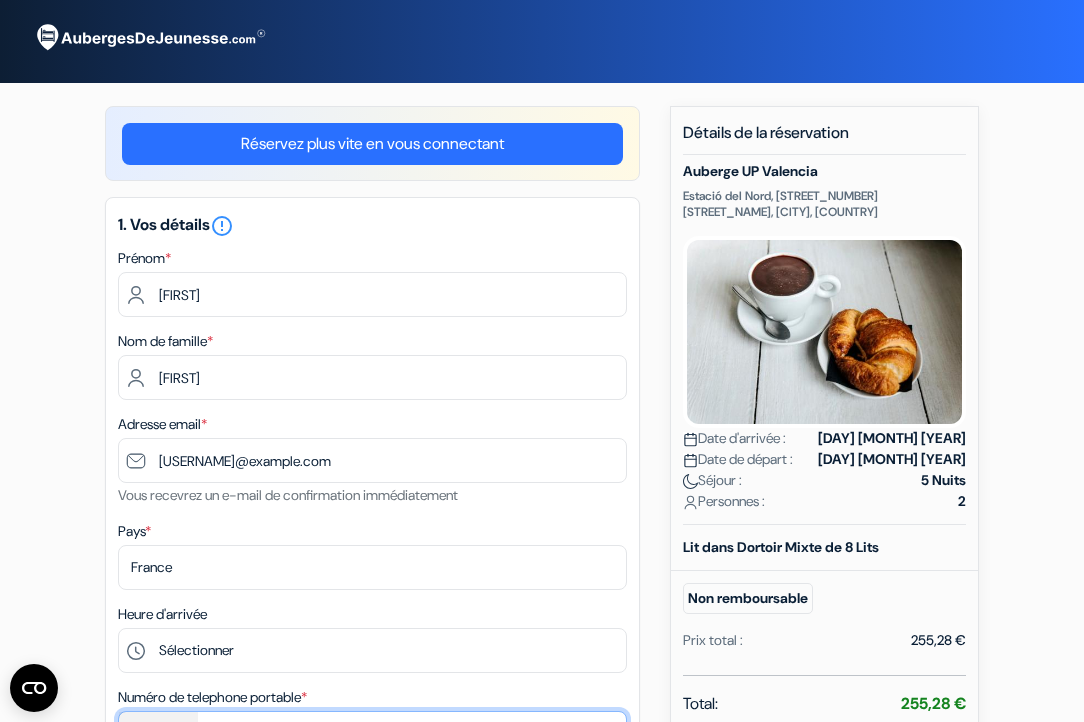 type on "[PHONE]" 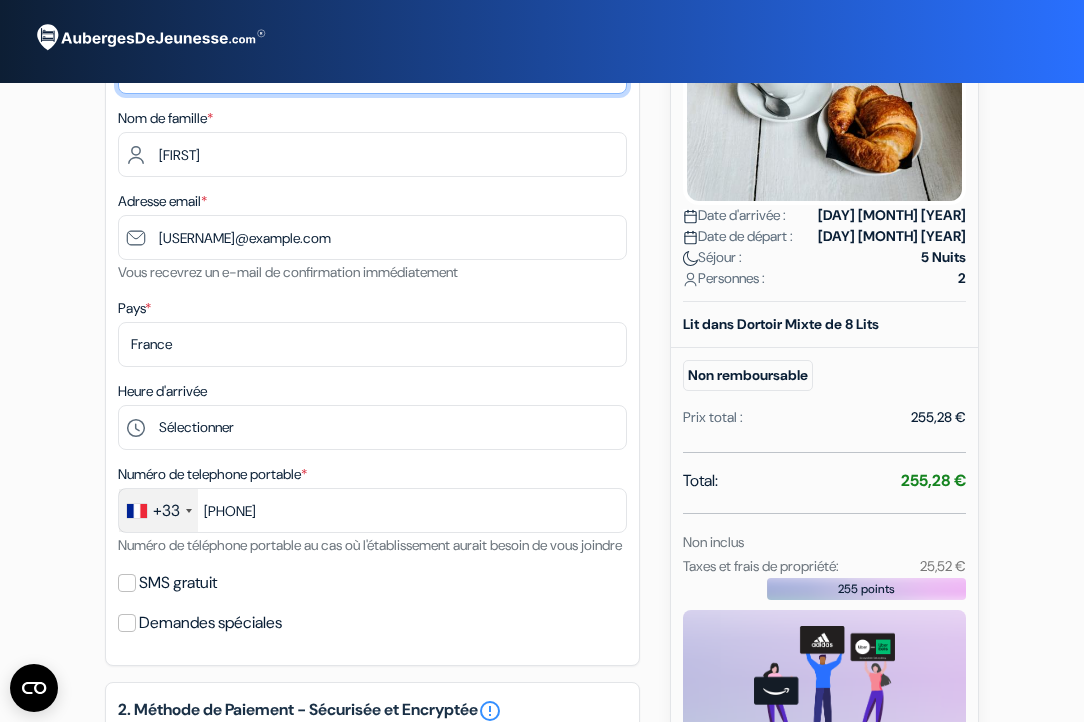 scroll, scrollTop: 226, scrollLeft: 0, axis: vertical 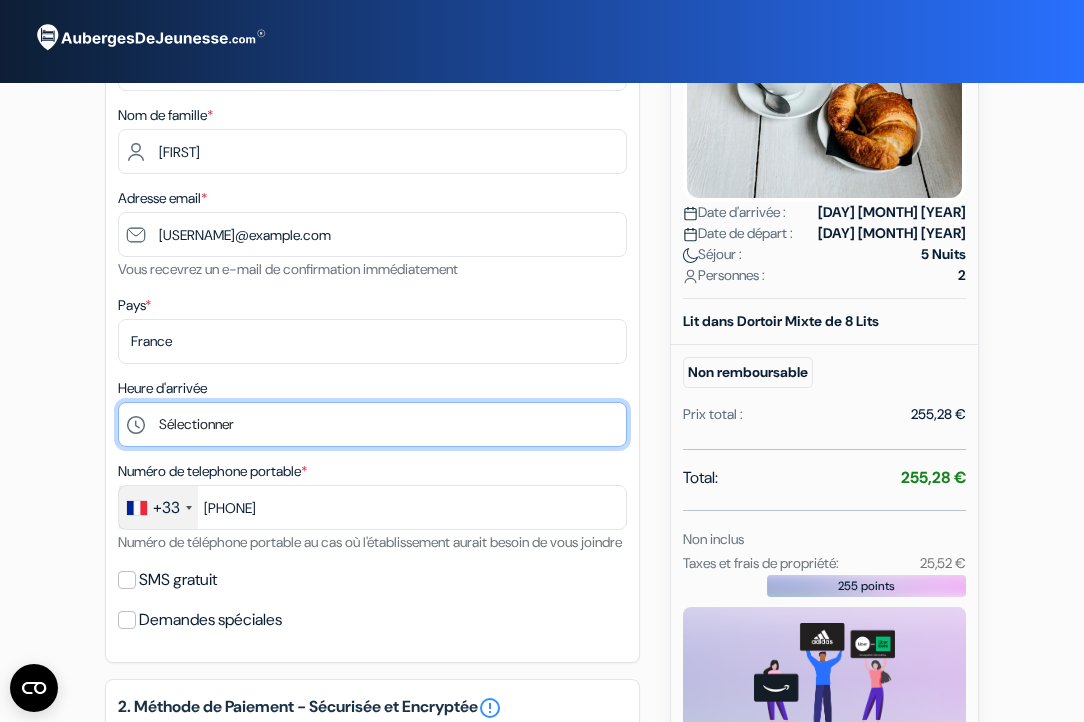 click on "Sélectionner
14:00
15:00
16:00
17:00
18:00
19:00
20:00
21:00
22:00
23:00" at bounding box center (372, 424) 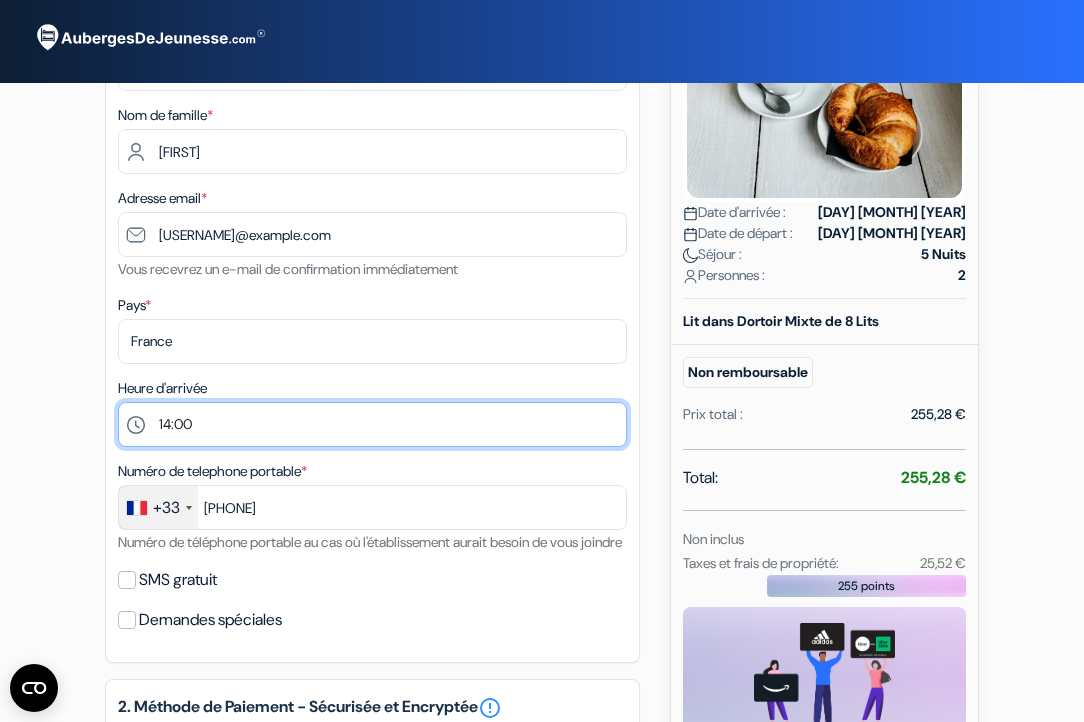 click on "Sélectionner
14:00
15:00
16:00
17:00
18:00
19:00
20:00
21:00
22:00
23:00" at bounding box center [372, 424] 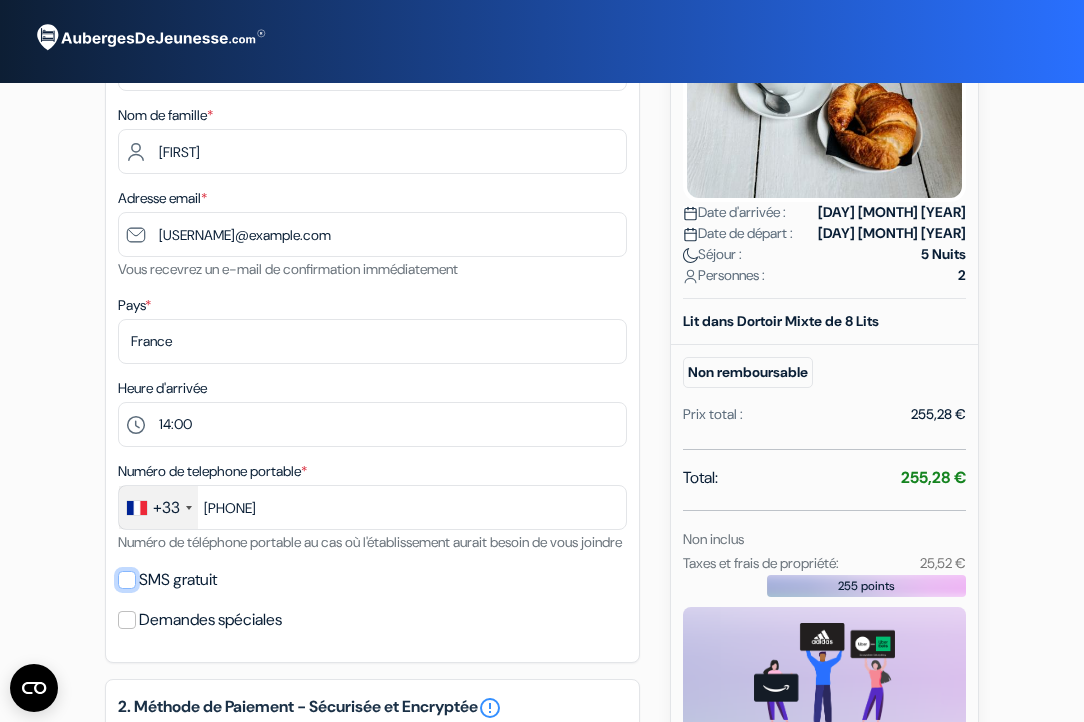 click on "SMS gratuit" at bounding box center [127, 580] 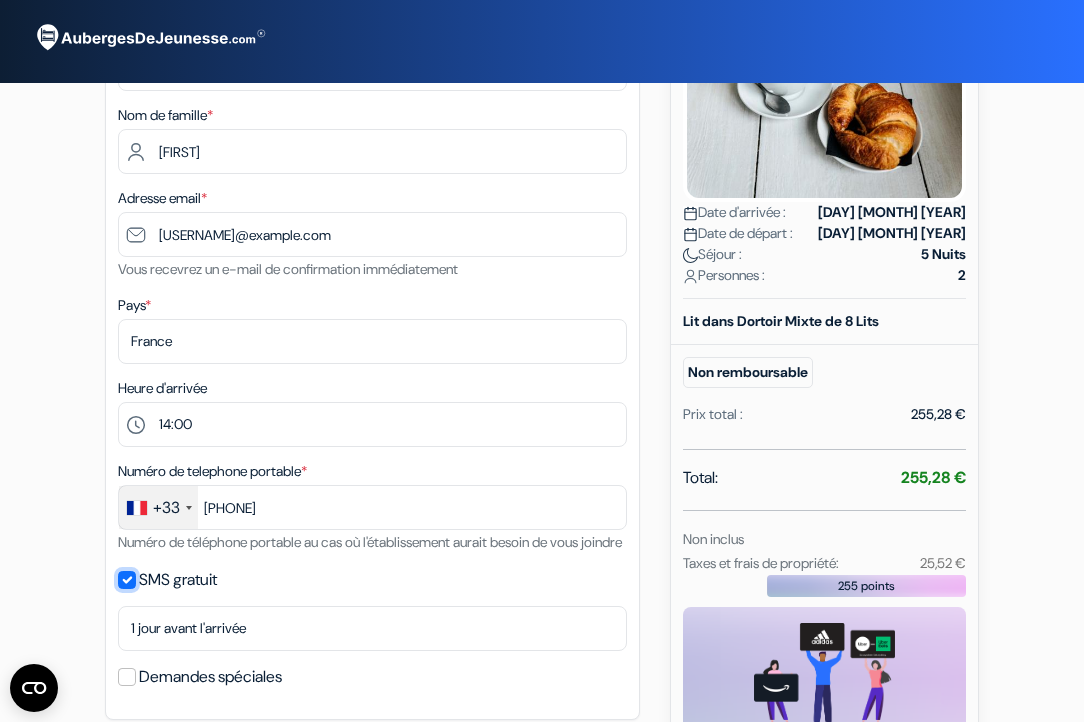 click on "SMS gratuit" at bounding box center (127, 580) 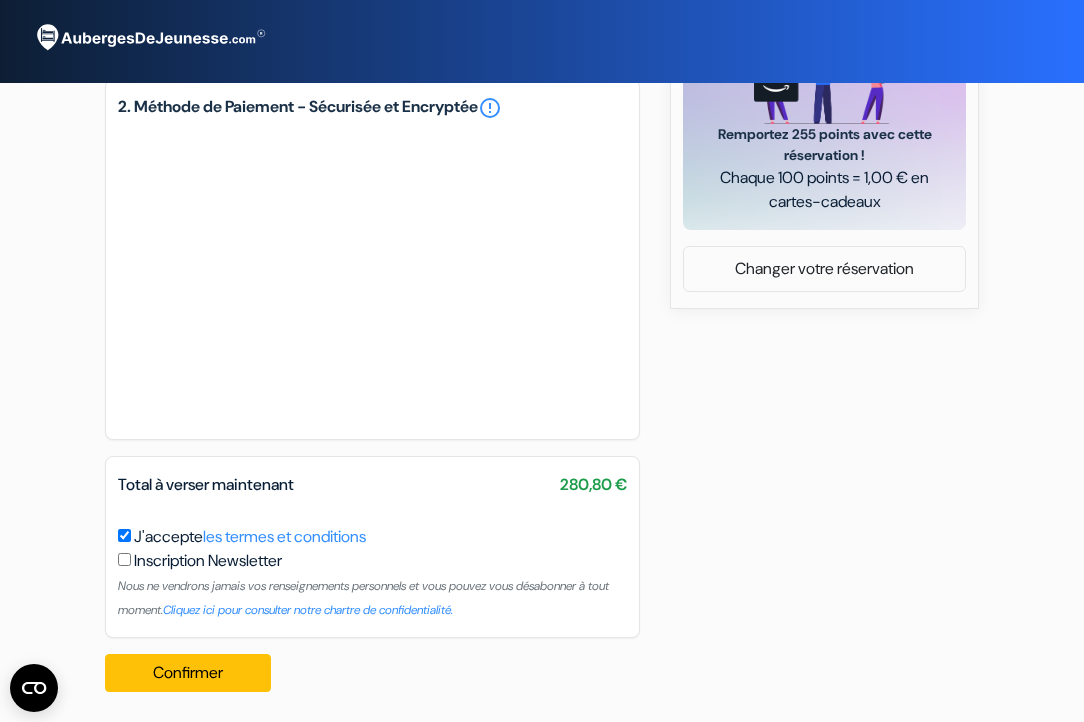 scroll, scrollTop: 857, scrollLeft: 0, axis: vertical 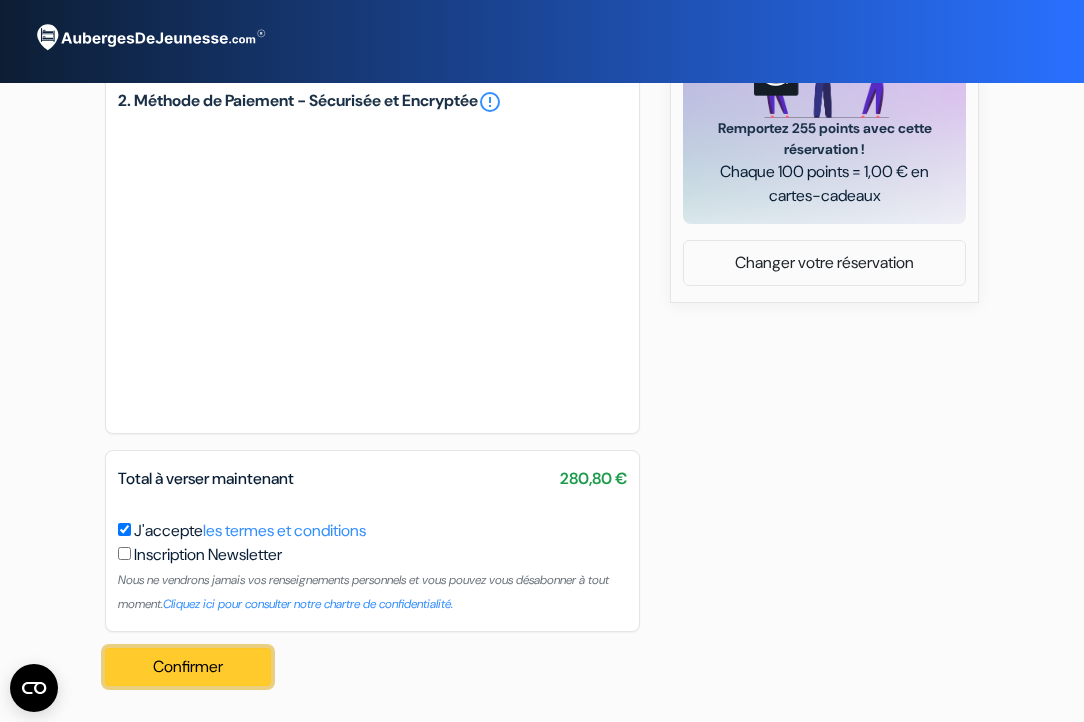 click on "Confirmer
Loading..." at bounding box center [188, 667] 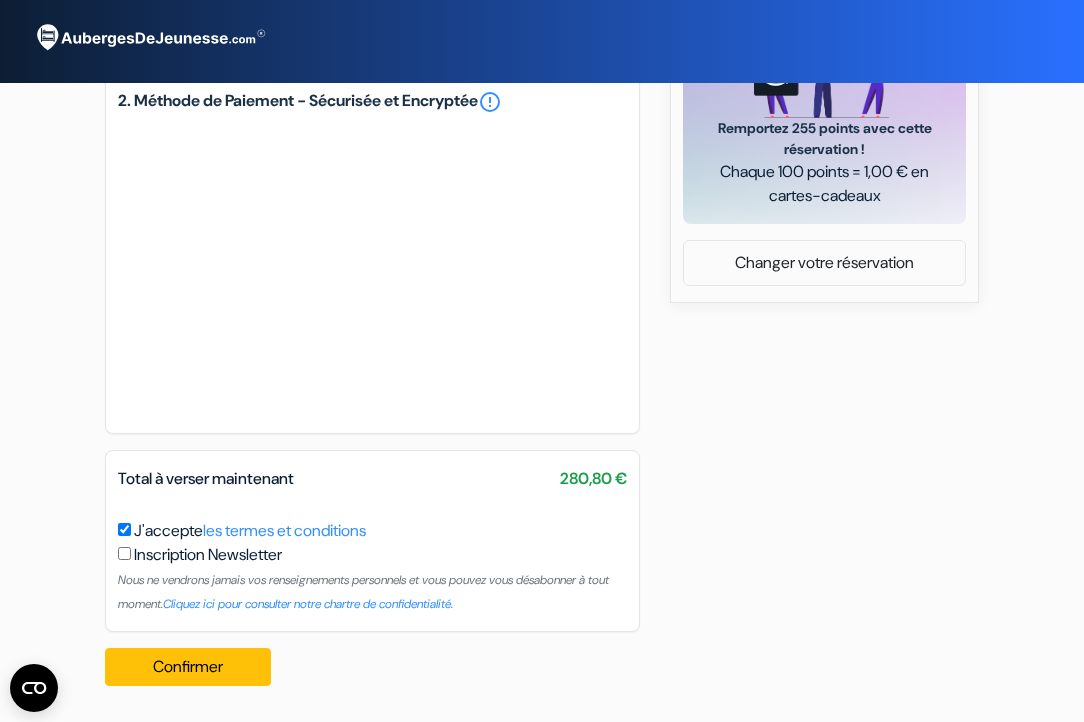 scroll, scrollTop: 833, scrollLeft: 0, axis: vertical 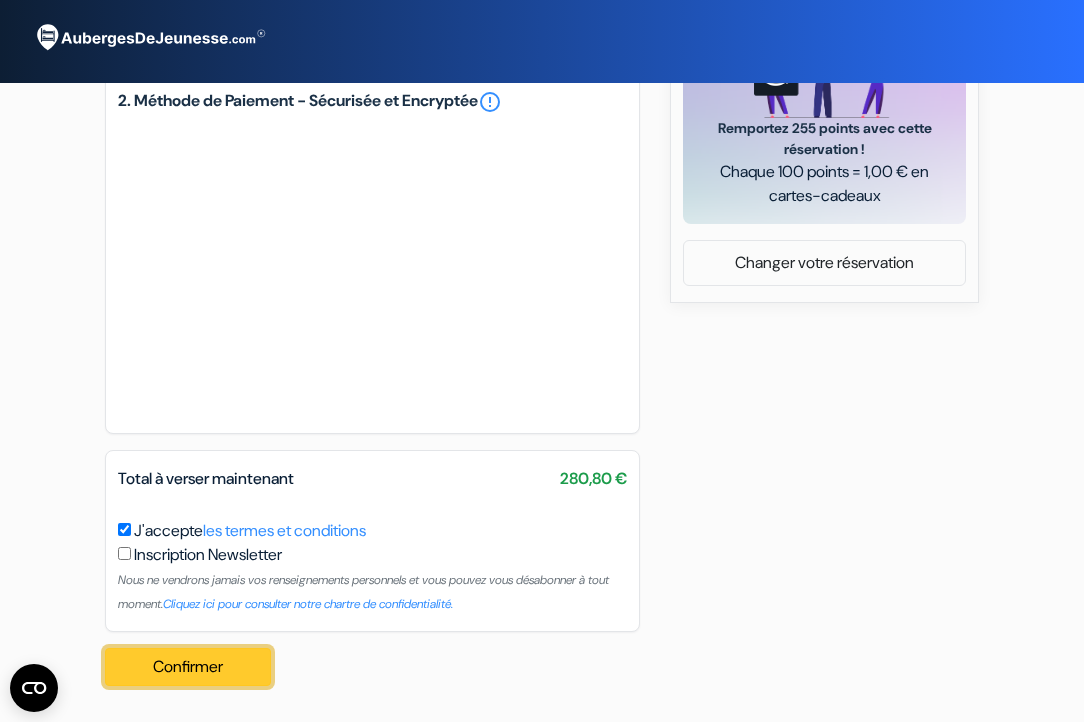 click on "Confirmer
Loading..." at bounding box center (188, 667) 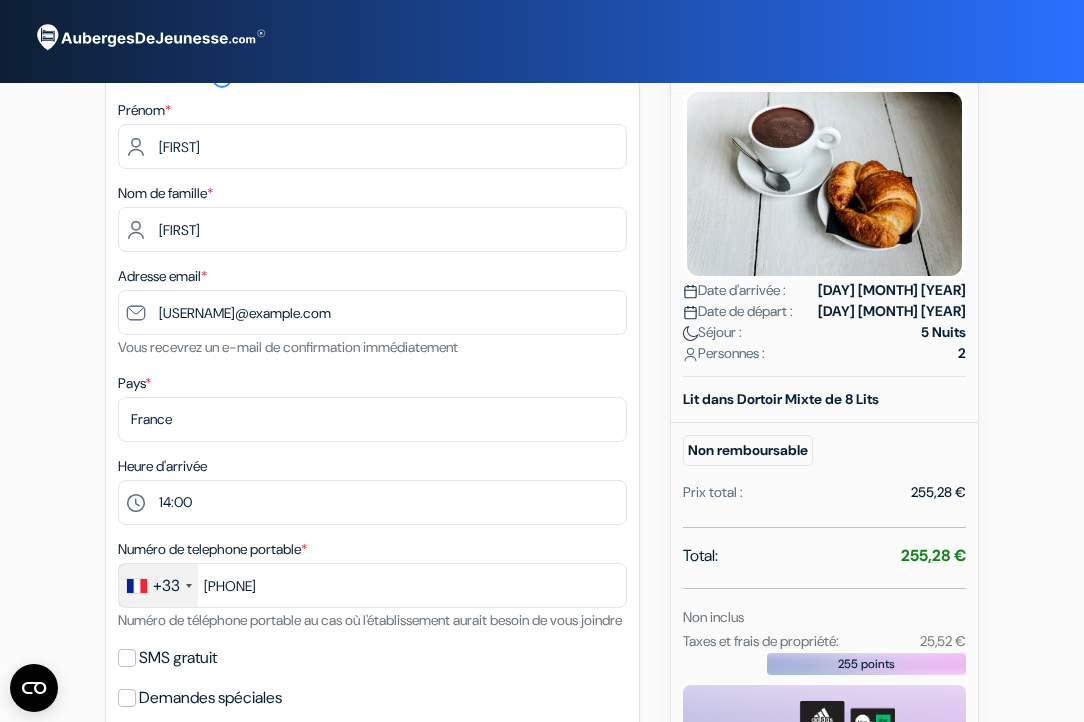 scroll, scrollTop: 149, scrollLeft: 0, axis: vertical 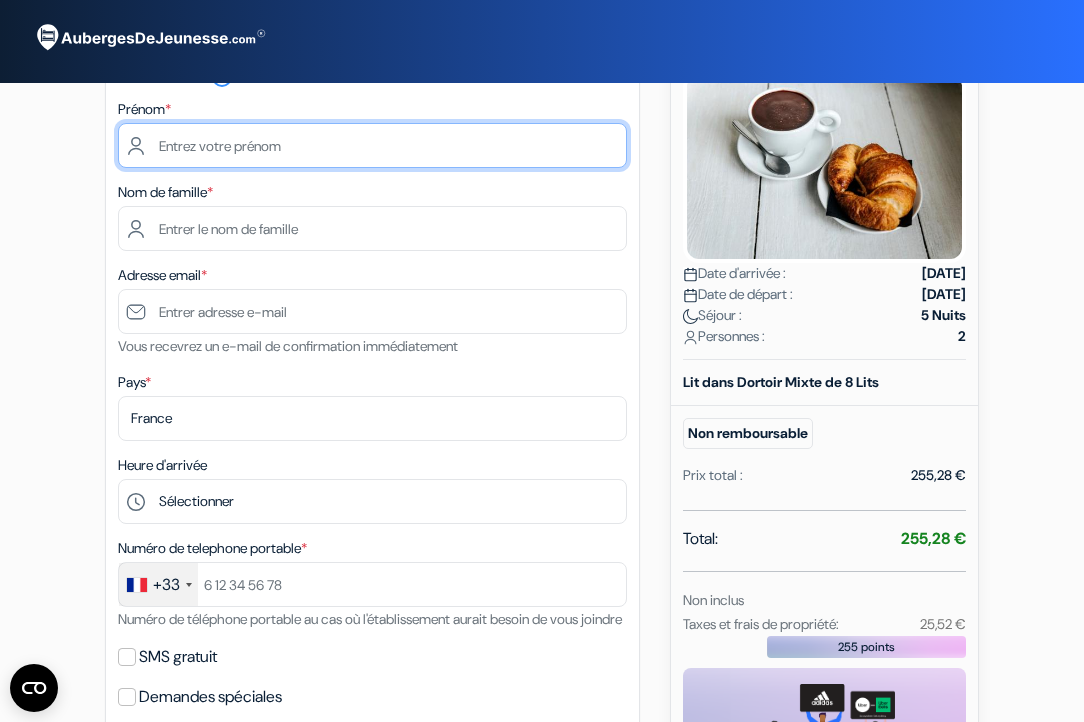 click at bounding box center [372, 145] 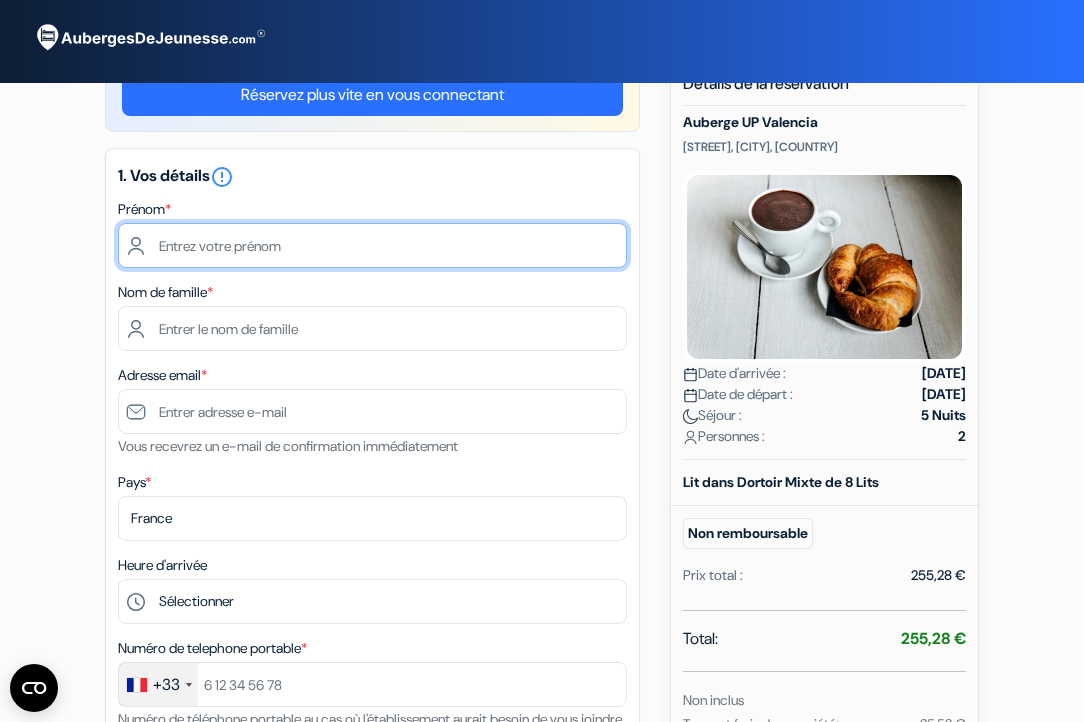 scroll, scrollTop: 46, scrollLeft: 0, axis: vertical 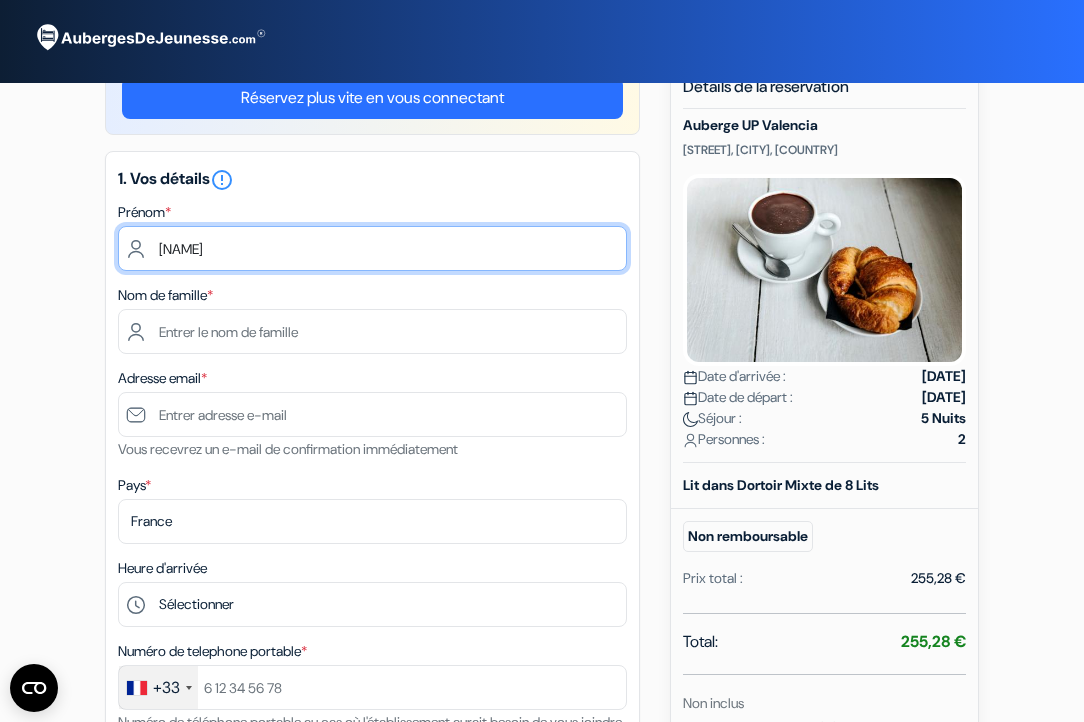 type on "ROMAIN" 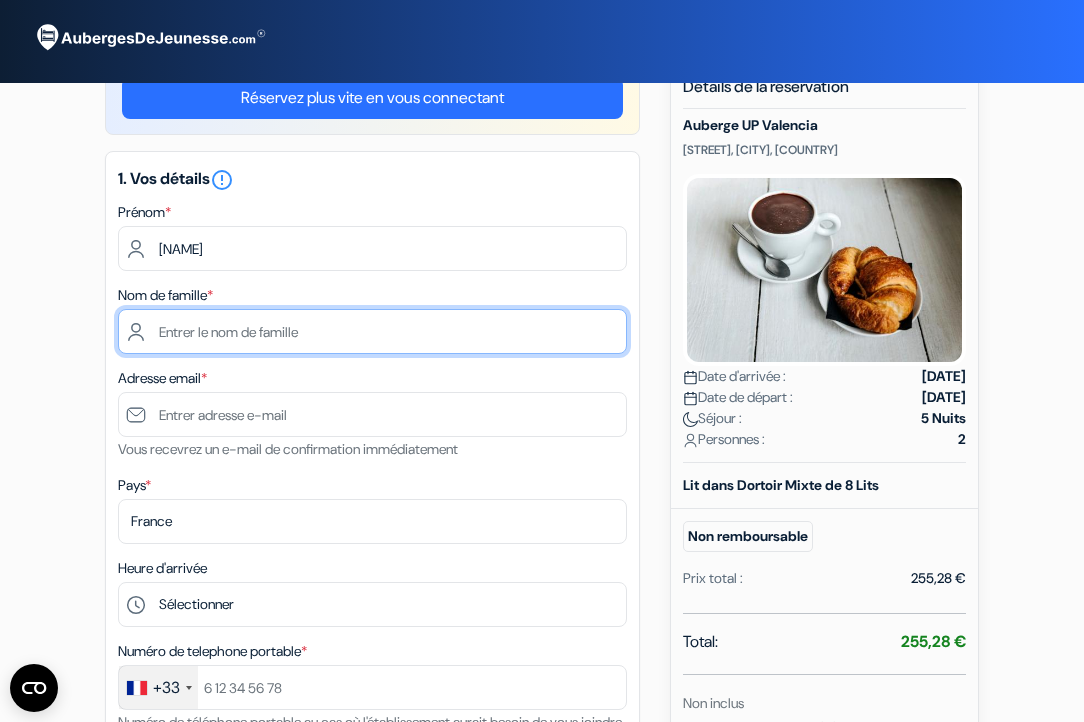 type on "JEAN-PIERRE" 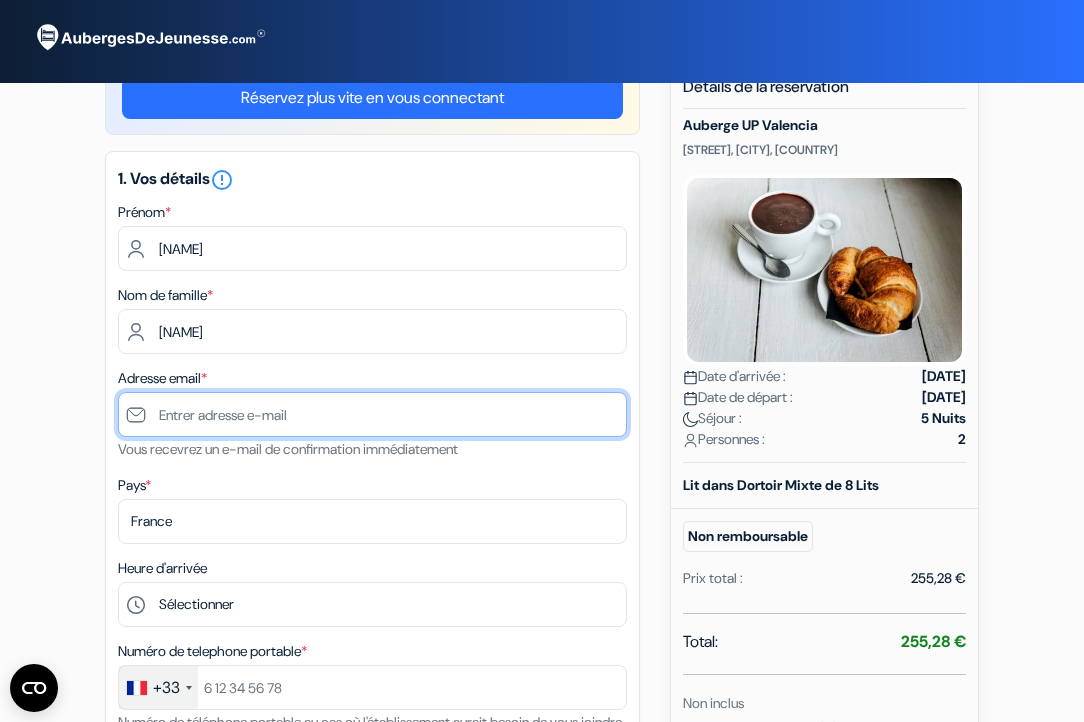 type on "[USERNAME]@[DOMAIN]" 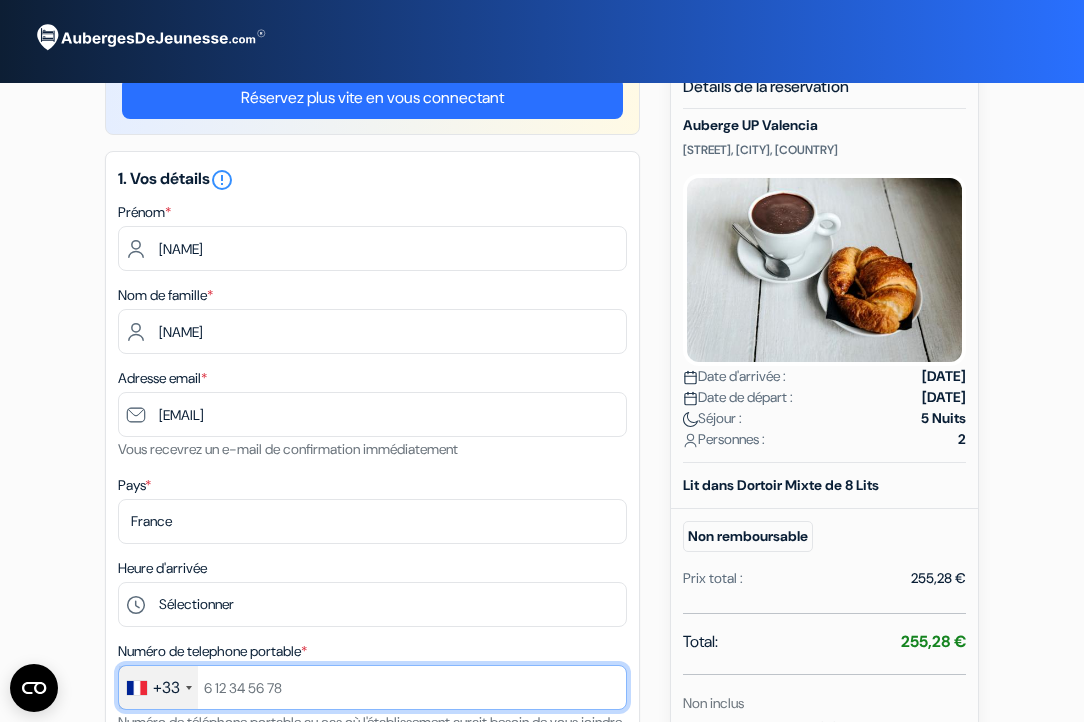 type on "+33608364816" 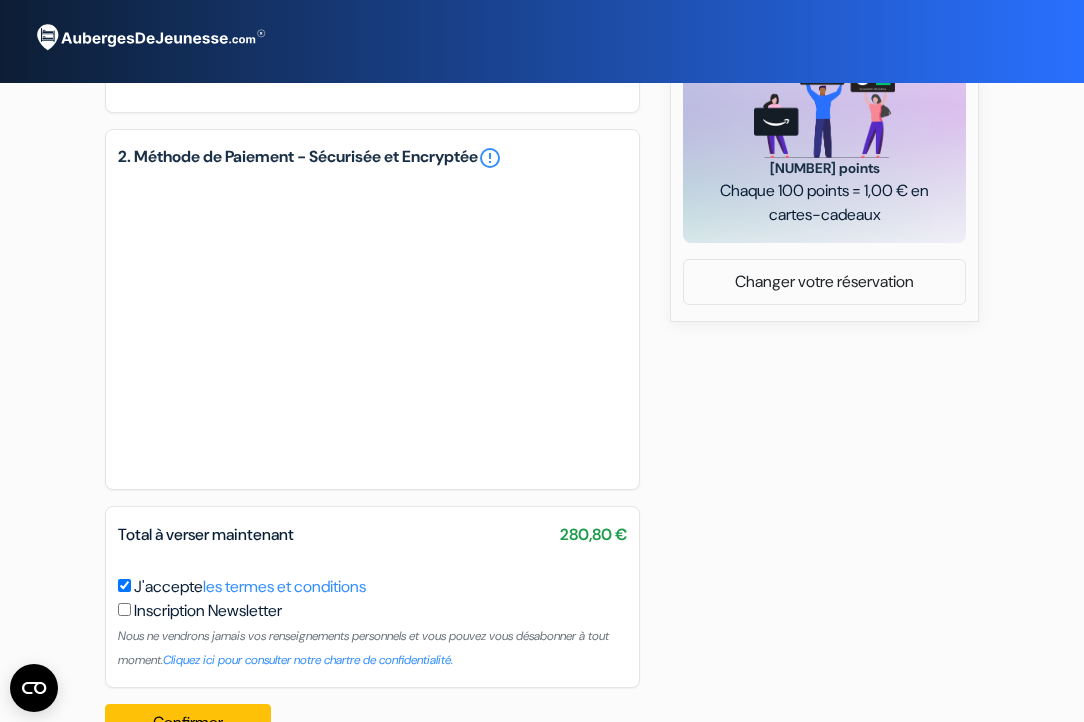 scroll, scrollTop: 857, scrollLeft: 0, axis: vertical 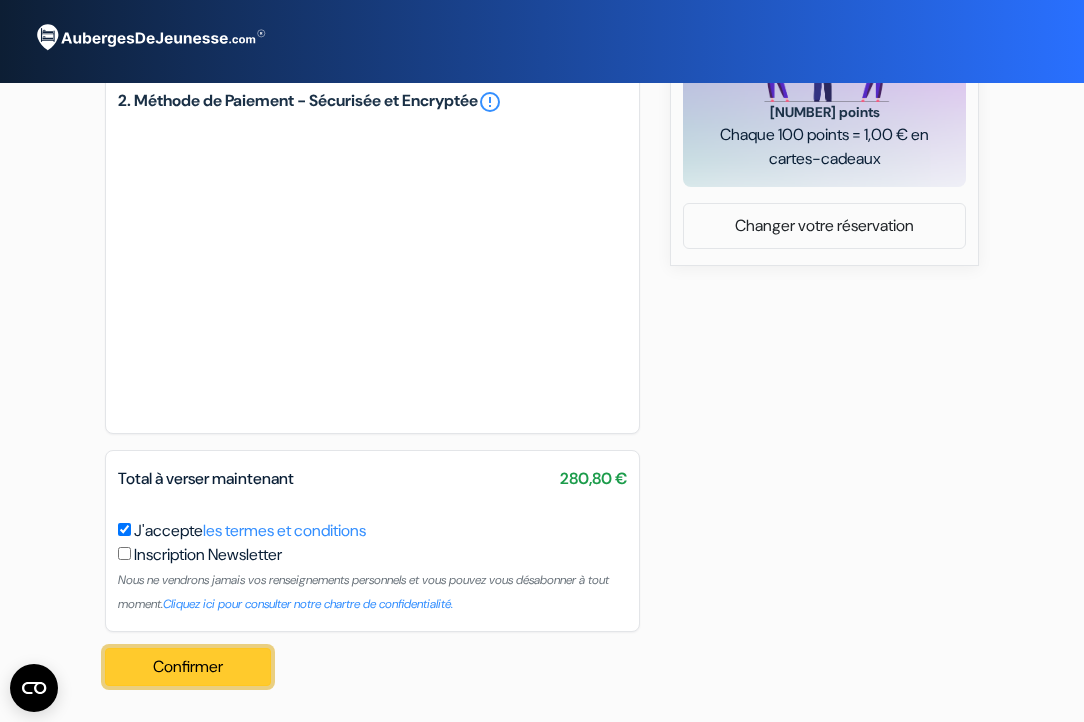 click on "Confirmer
Loading..." at bounding box center [188, 667] 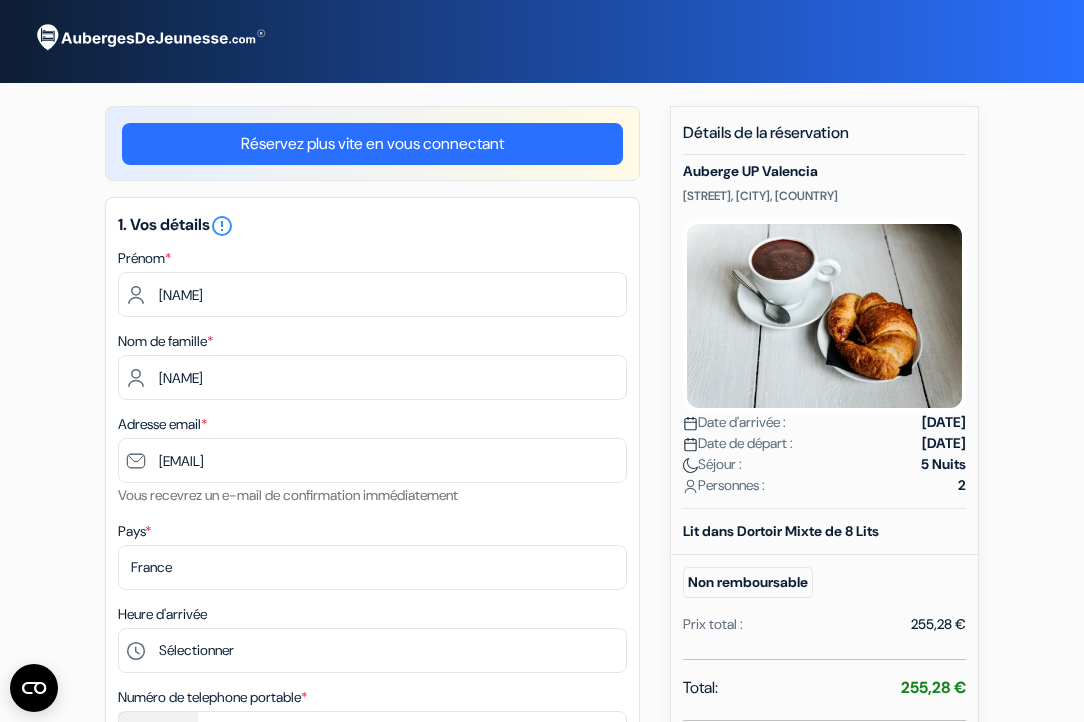 scroll, scrollTop: 857, scrollLeft: 0, axis: vertical 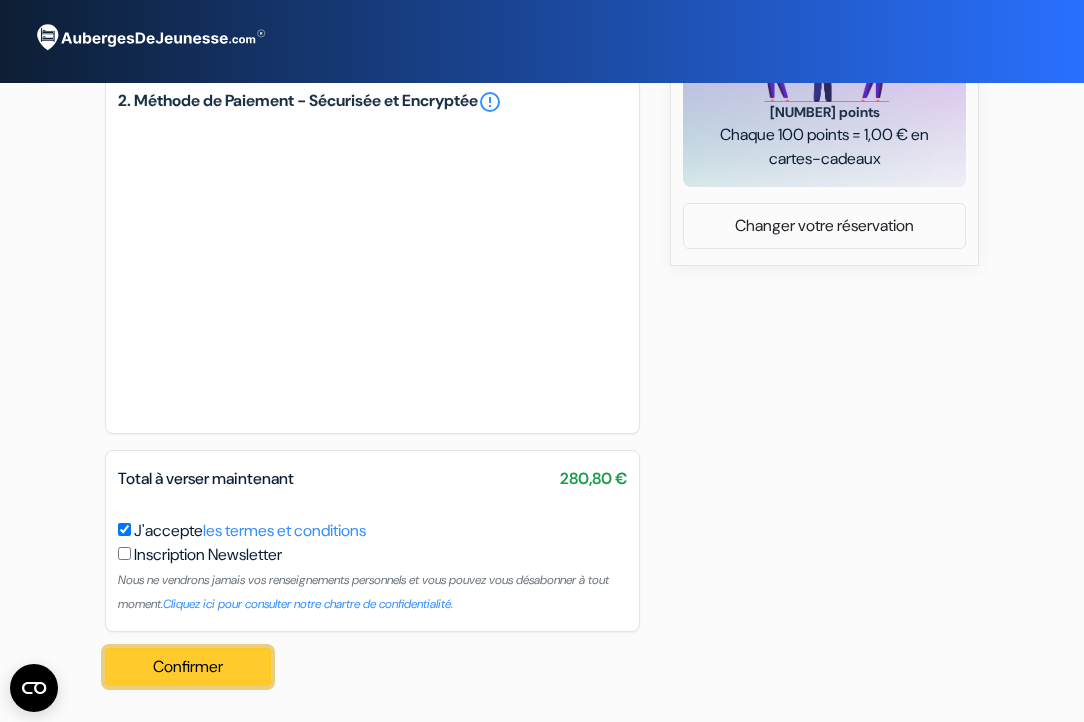click on "Confirmer
Loading..." at bounding box center (188, 667) 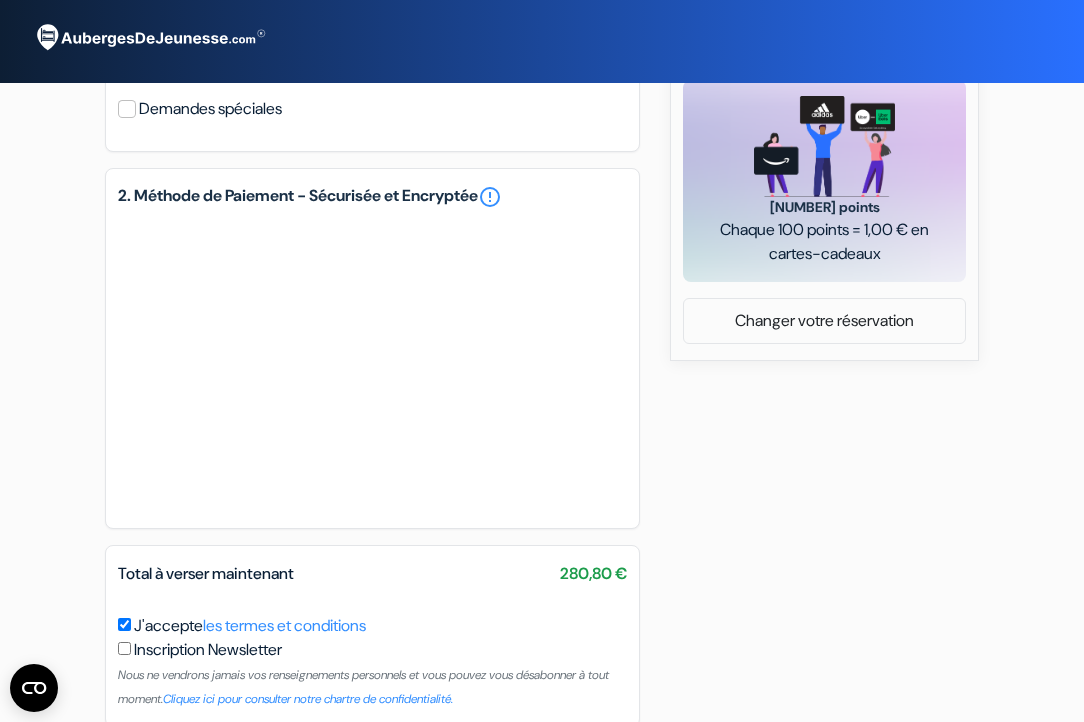 scroll, scrollTop: 857, scrollLeft: 0, axis: vertical 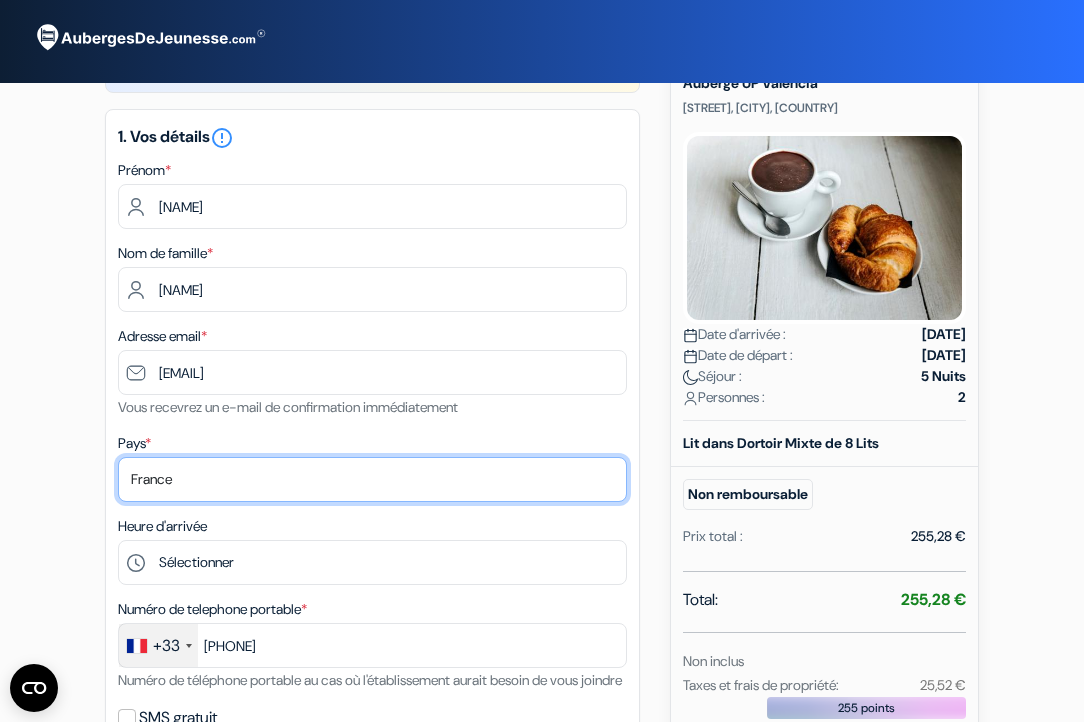 click on "Selectionner le pays
Abkhazie
Afghanistan
Afrique du Sud
Albanie
Algérie
Allemagne
Andorre
Angola
Anguilla" at bounding box center [372, 479] 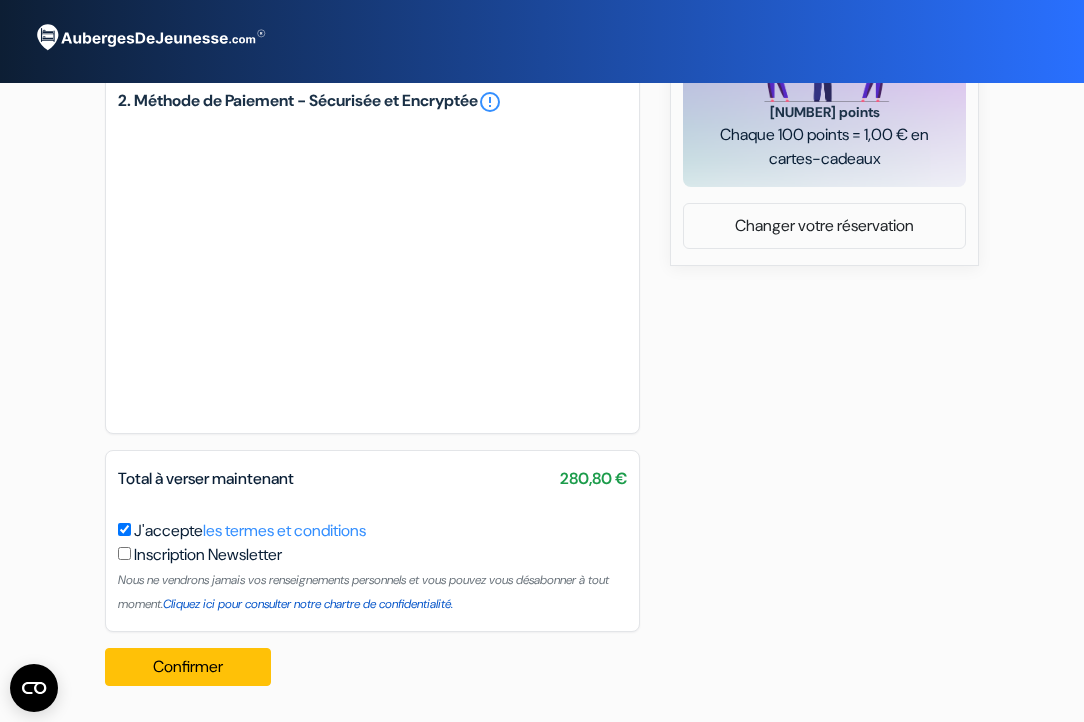scroll, scrollTop: 0, scrollLeft: 0, axis: both 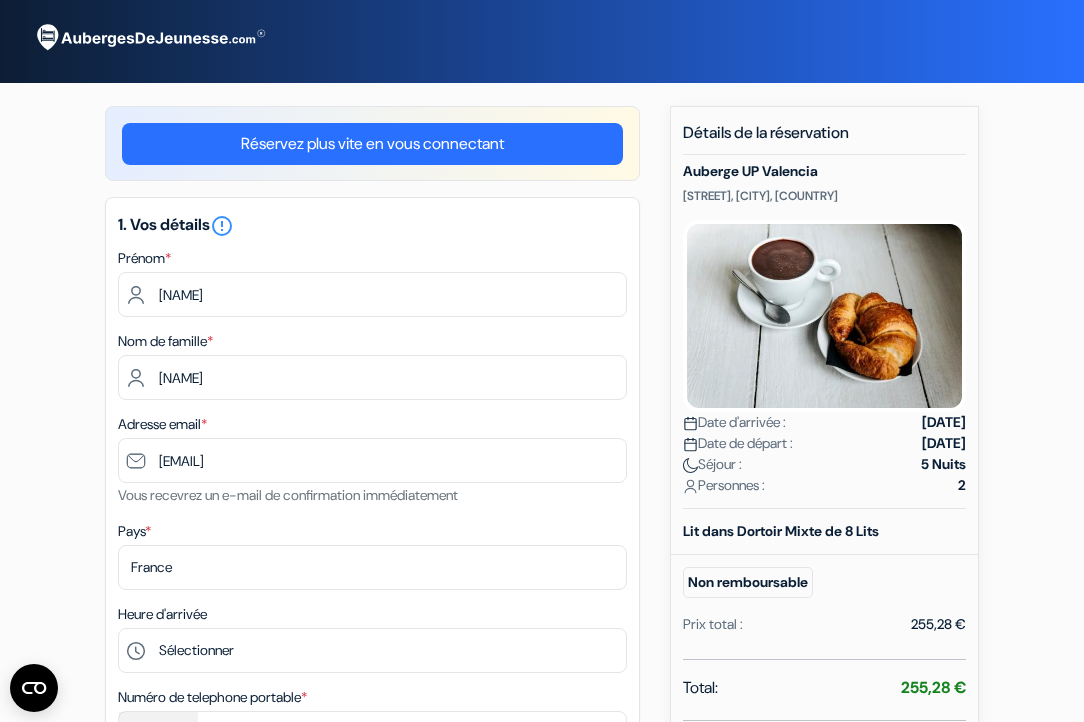 click on "Réservez plus vite en vous connectant" at bounding box center [372, 144] 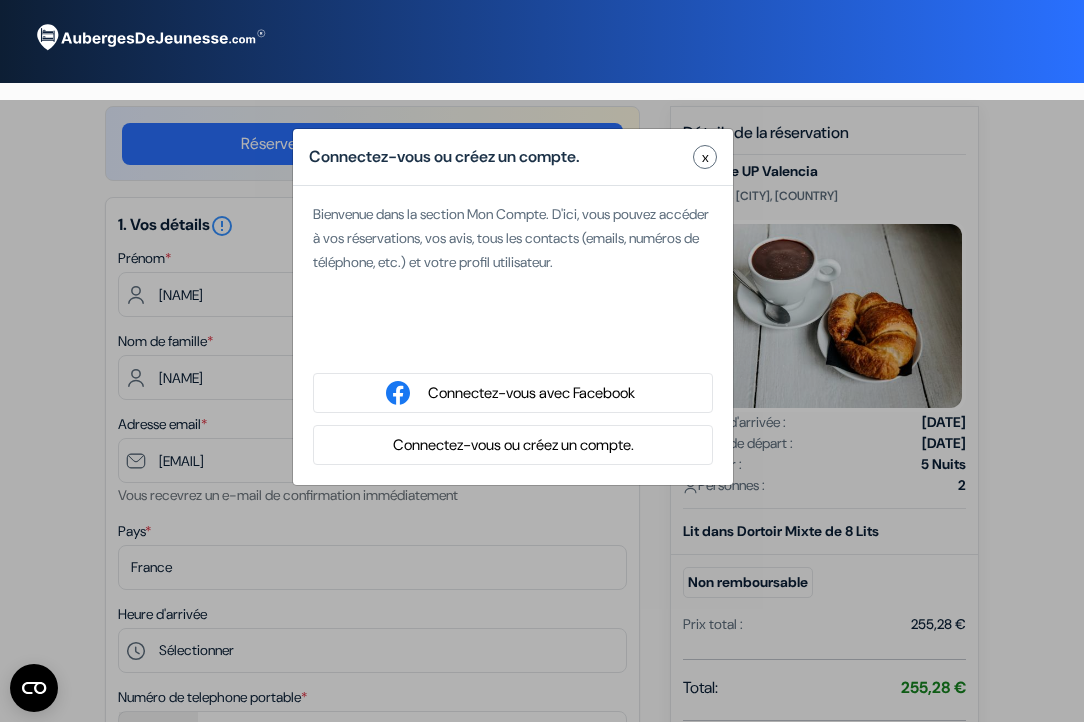 type on "Roro enfant de dragon" 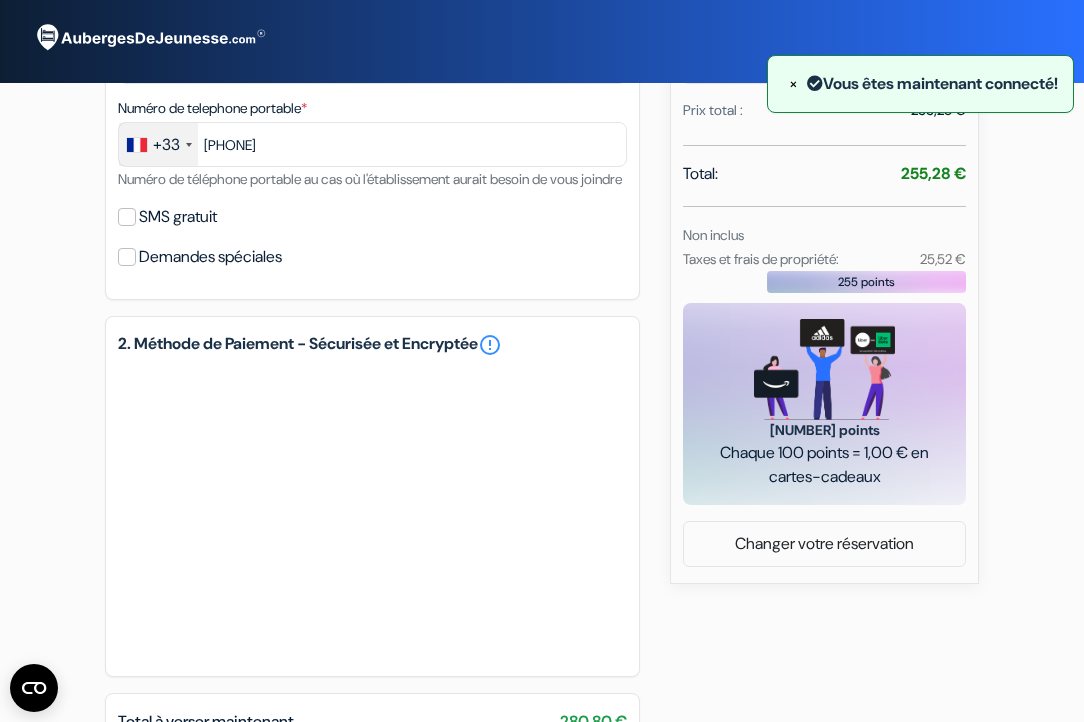 scroll, scrollTop: 0, scrollLeft: 0, axis: both 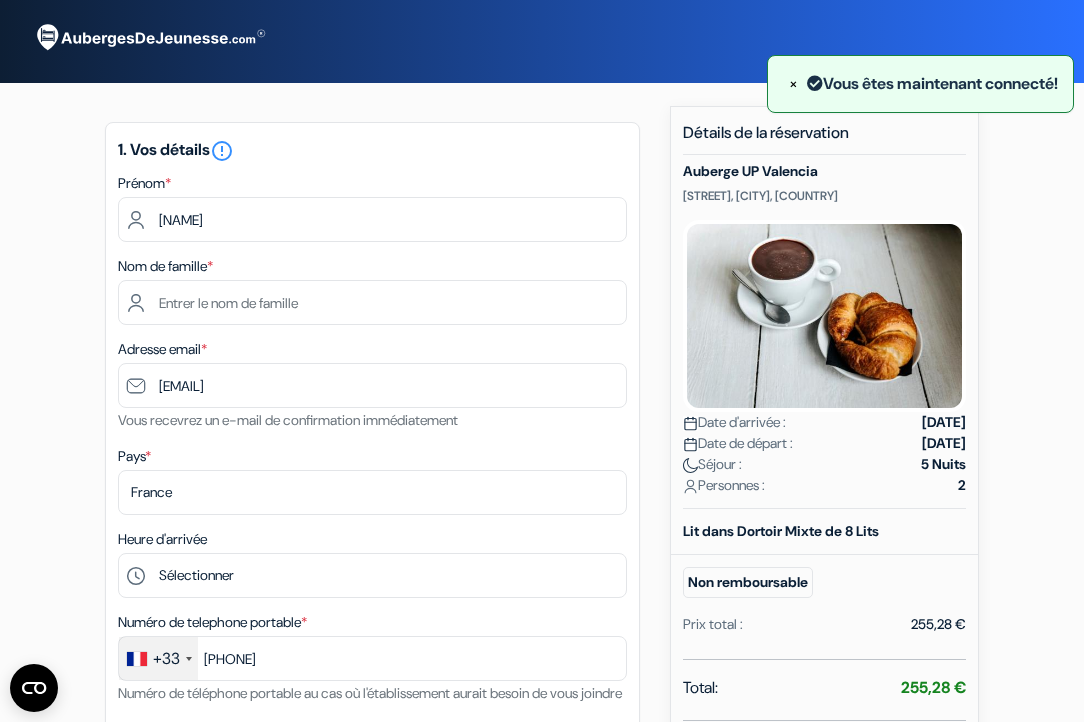 click on "×
Vous êtes maintenant connecté!" at bounding box center (920, 84) 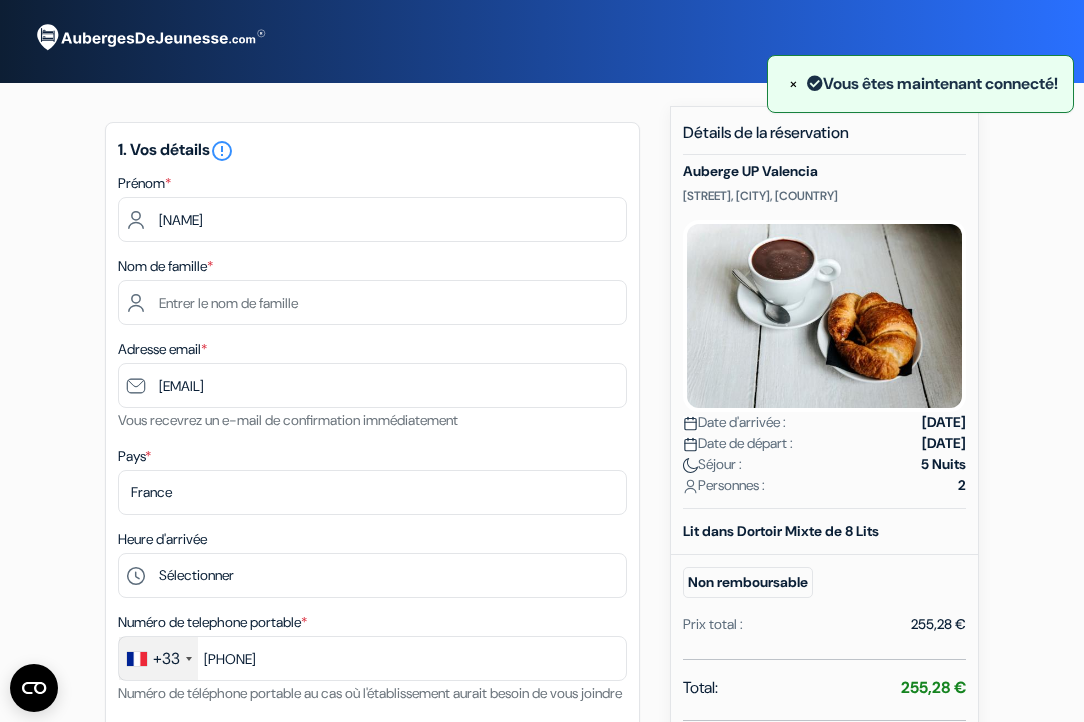 click on "×" at bounding box center [793, 83] 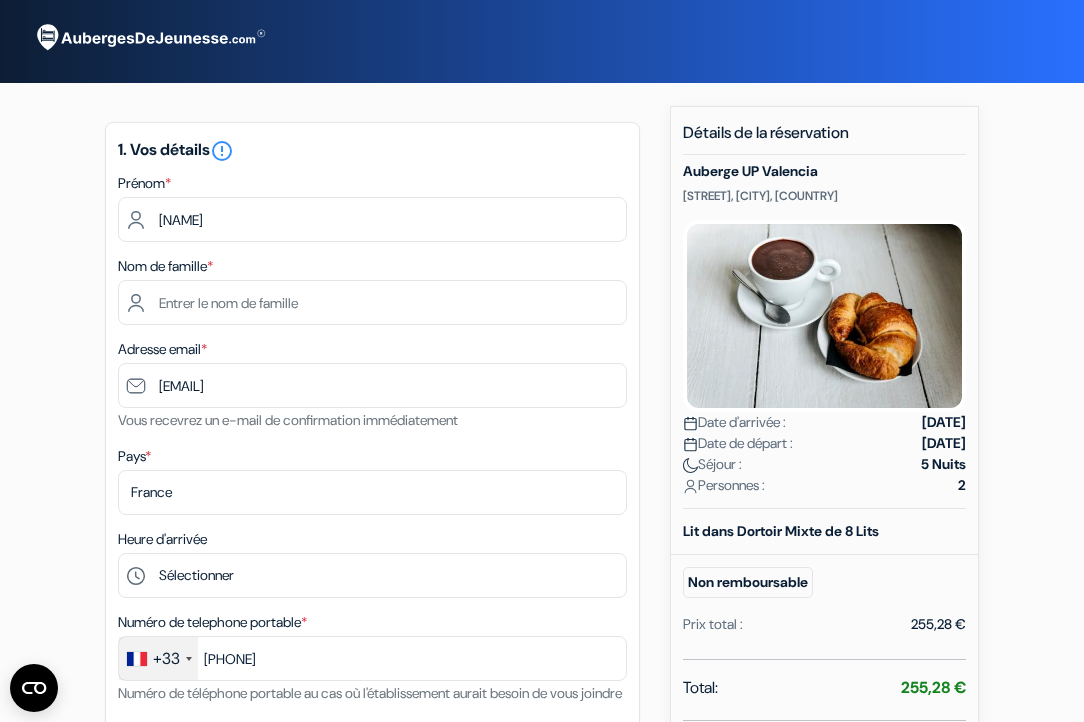 click at bounding box center (149, 38) 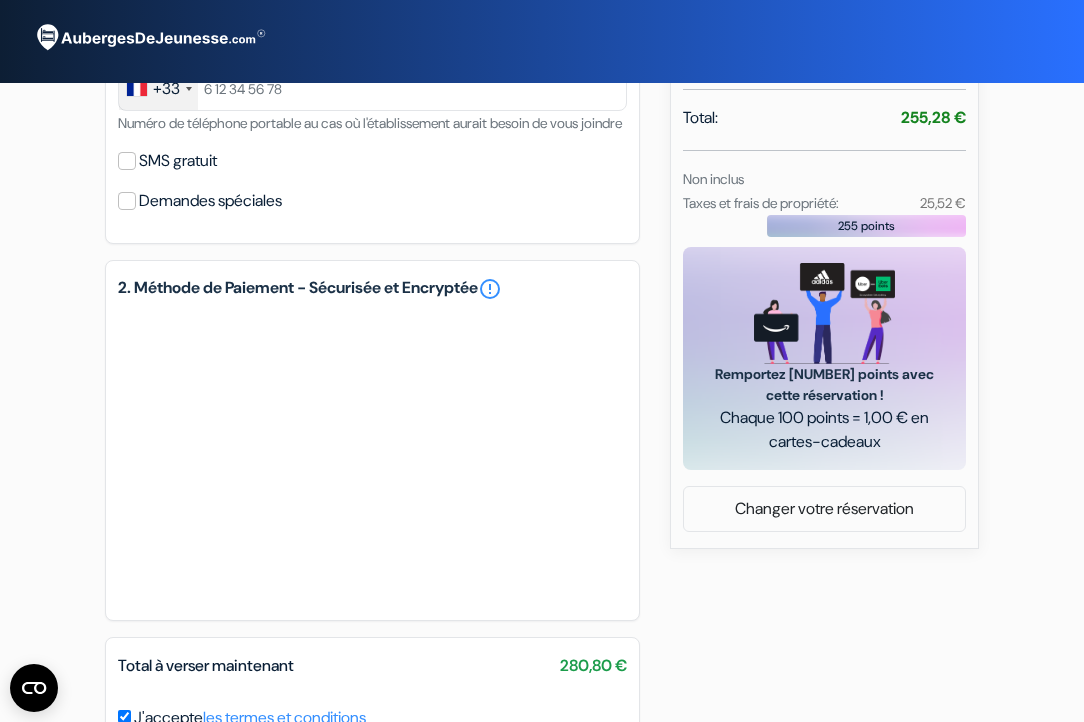 scroll, scrollTop: 710, scrollLeft: 0, axis: vertical 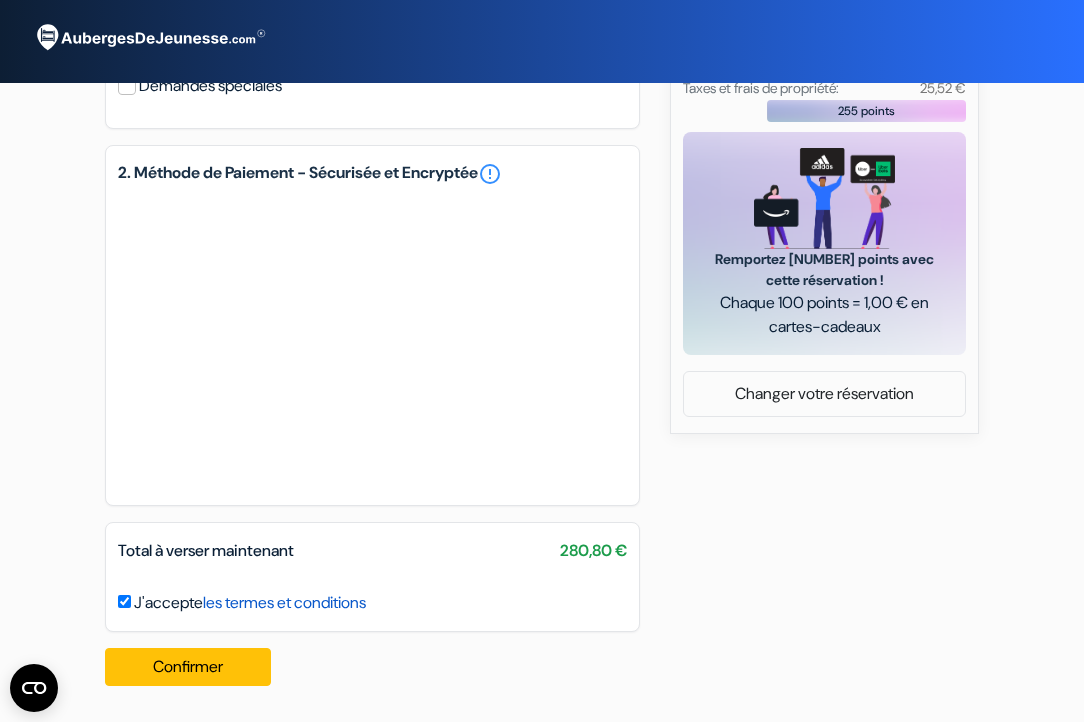 click on "les termes et conditions" at bounding box center (284, 602) 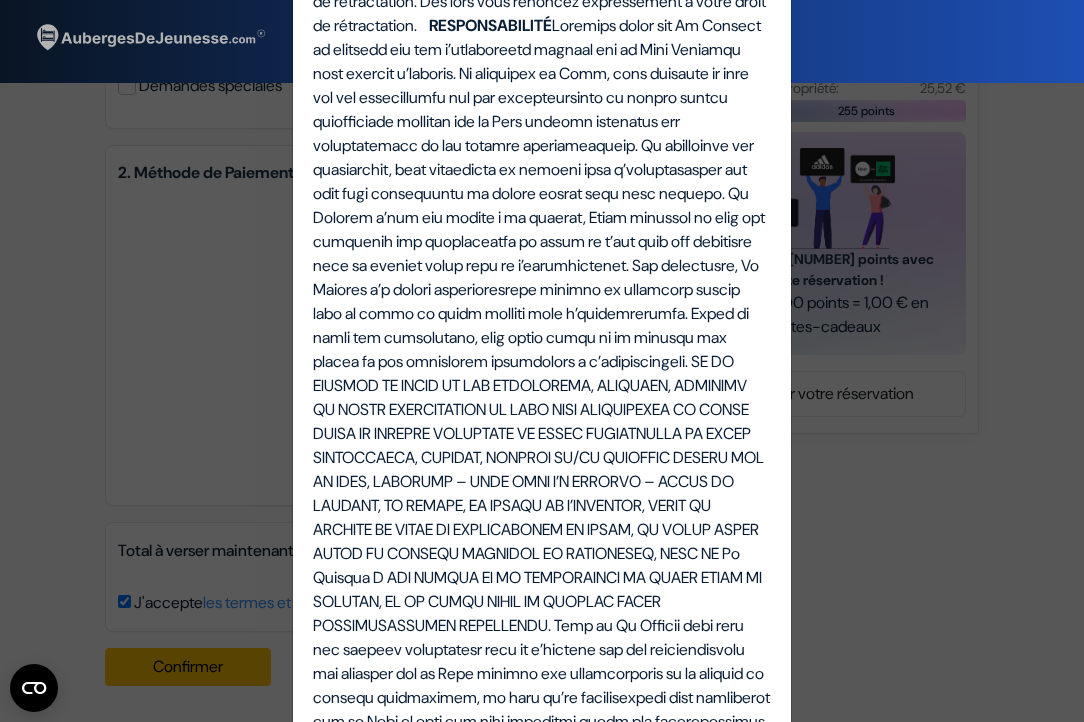 scroll, scrollTop: 1225, scrollLeft: 0, axis: vertical 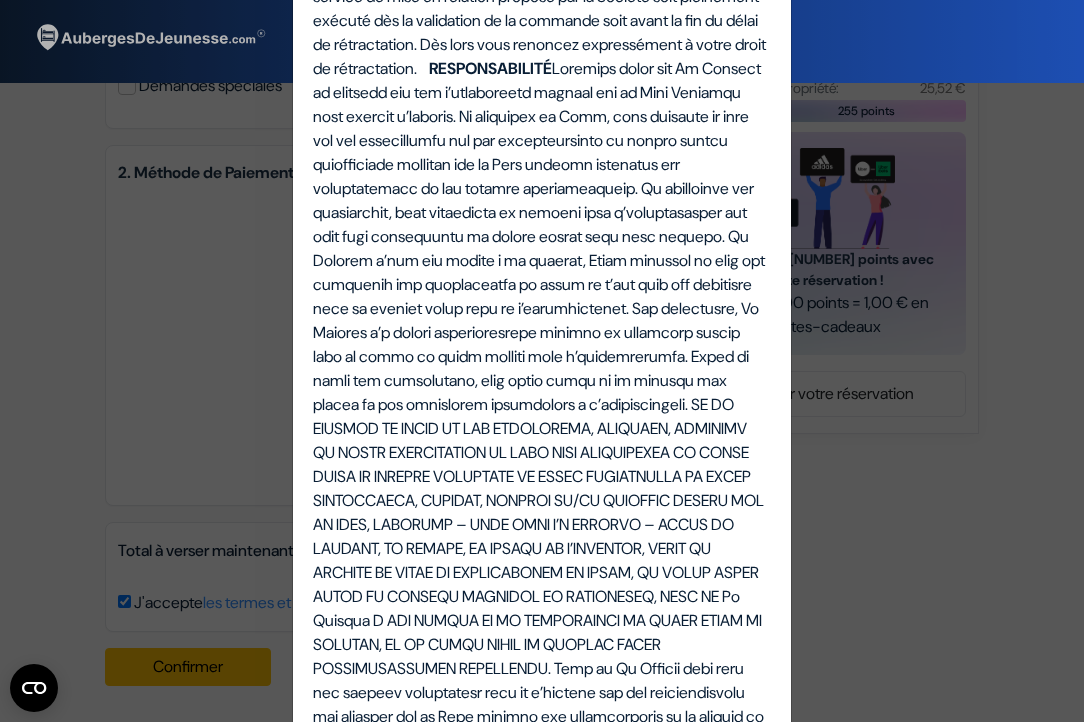 click on "Termes et Conditions
Termes et conditions pour les services fournis sur notre site.
En utilisant le site internet à l’adresse  www.example.com  (ci-après dénommé le Site) propriété de Dorms.com, vous acceptez irrévocablement et sans modification ces termes et conditions d’utilisation (les «  Conditions  ») et vous acceptez d’utiliser le Site en accord avec les lesdites  Conditions . Ces  Conditions En raison du  Coronavirus , les remboursements pour les annulations sont traités 90 jours après la date d'arrivée prévue à l'établissement, pas au moment de l'annulation.
La version légale et complète
CE CONTRAT est entre vous et La Société service de mise en relation
RESPONSABILITÉ CONDITION RELATIVES À L’UTILISATION DU SITE
ÂGE ET RESPONSABILITÉ LIENS VERS DES SITES EXTERNES CONDITIONS DE RÉSERVATION INDEMNITÉ ÉNONCÉ" at bounding box center (542, 361) 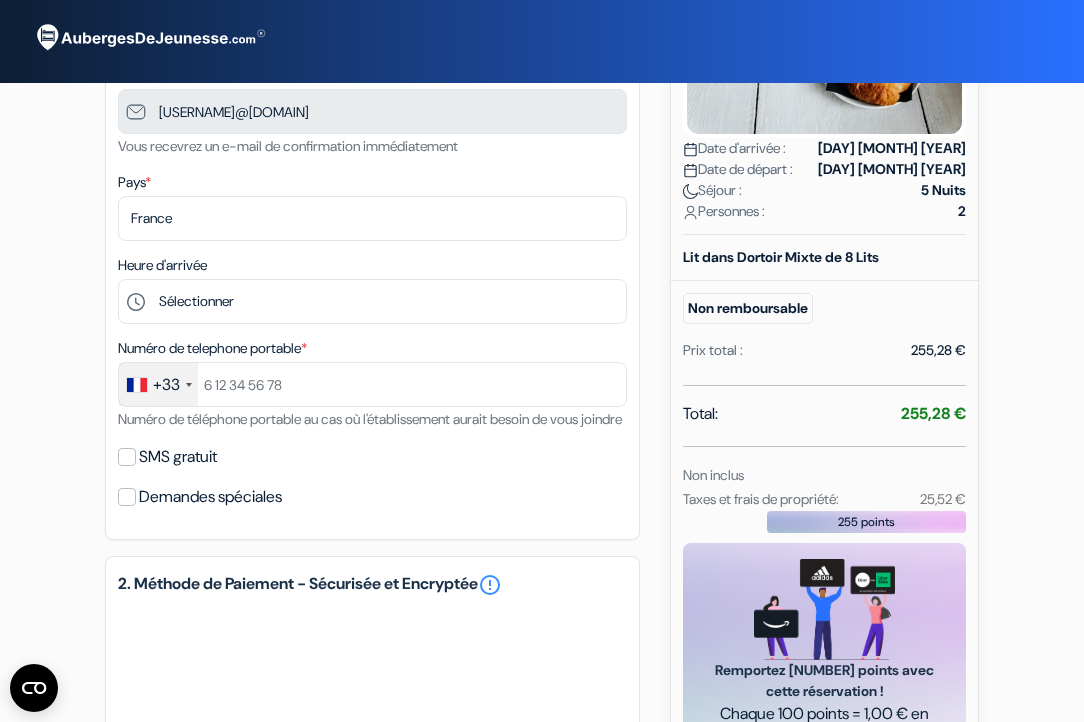 scroll, scrollTop: 0, scrollLeft: 0, axis: both 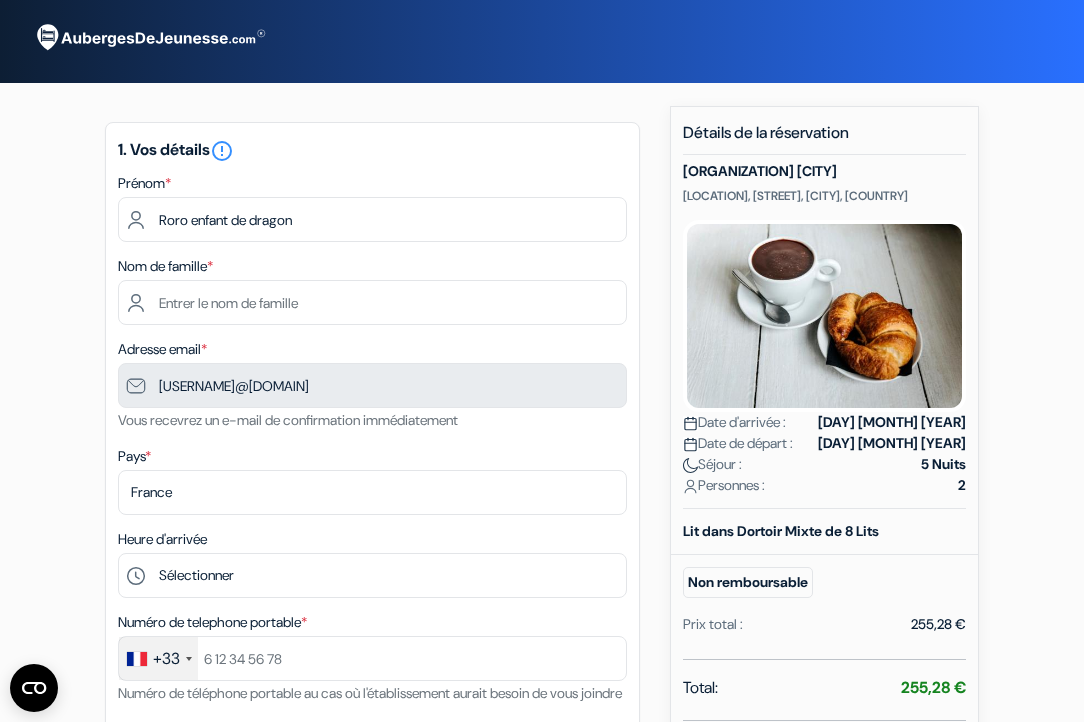click at bounding box center (149, 38) 